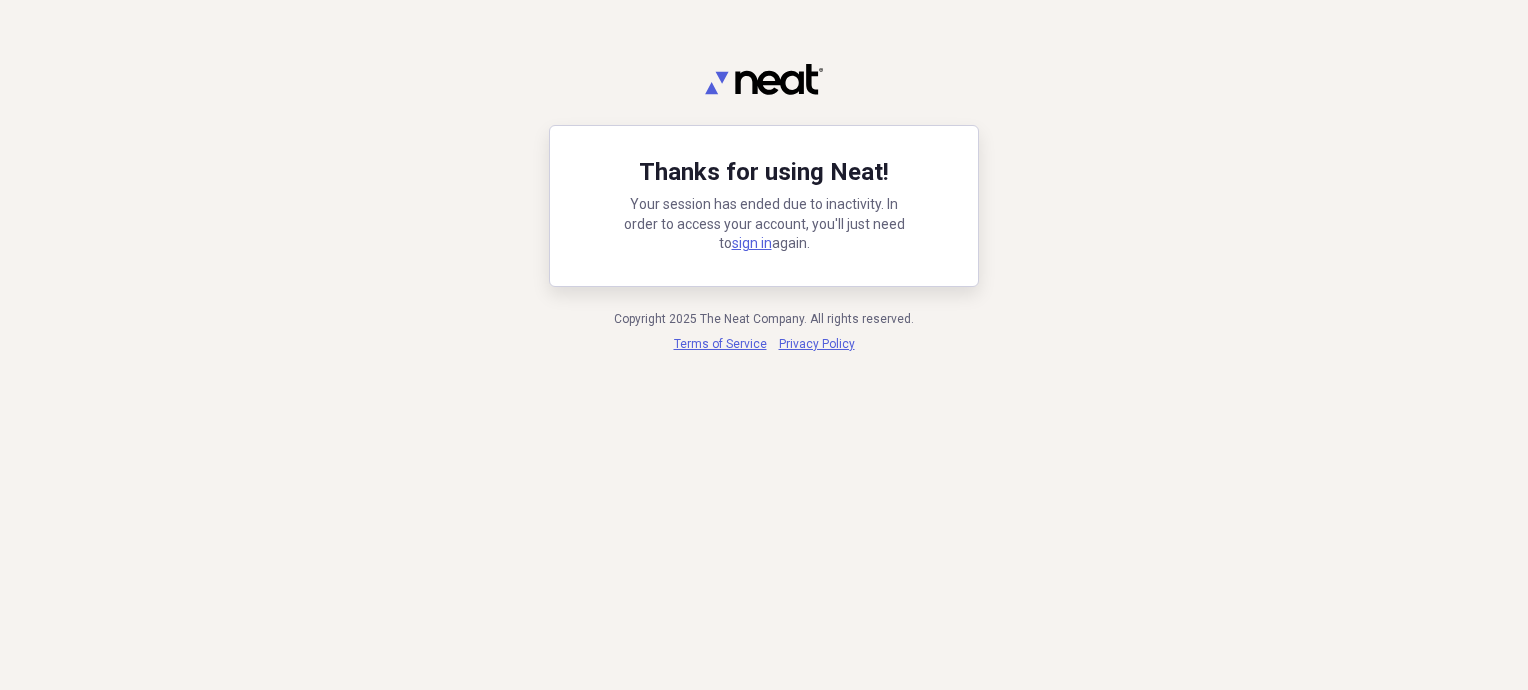 scroll, scrollTop: 0, scrollLeft: 0, axis: both 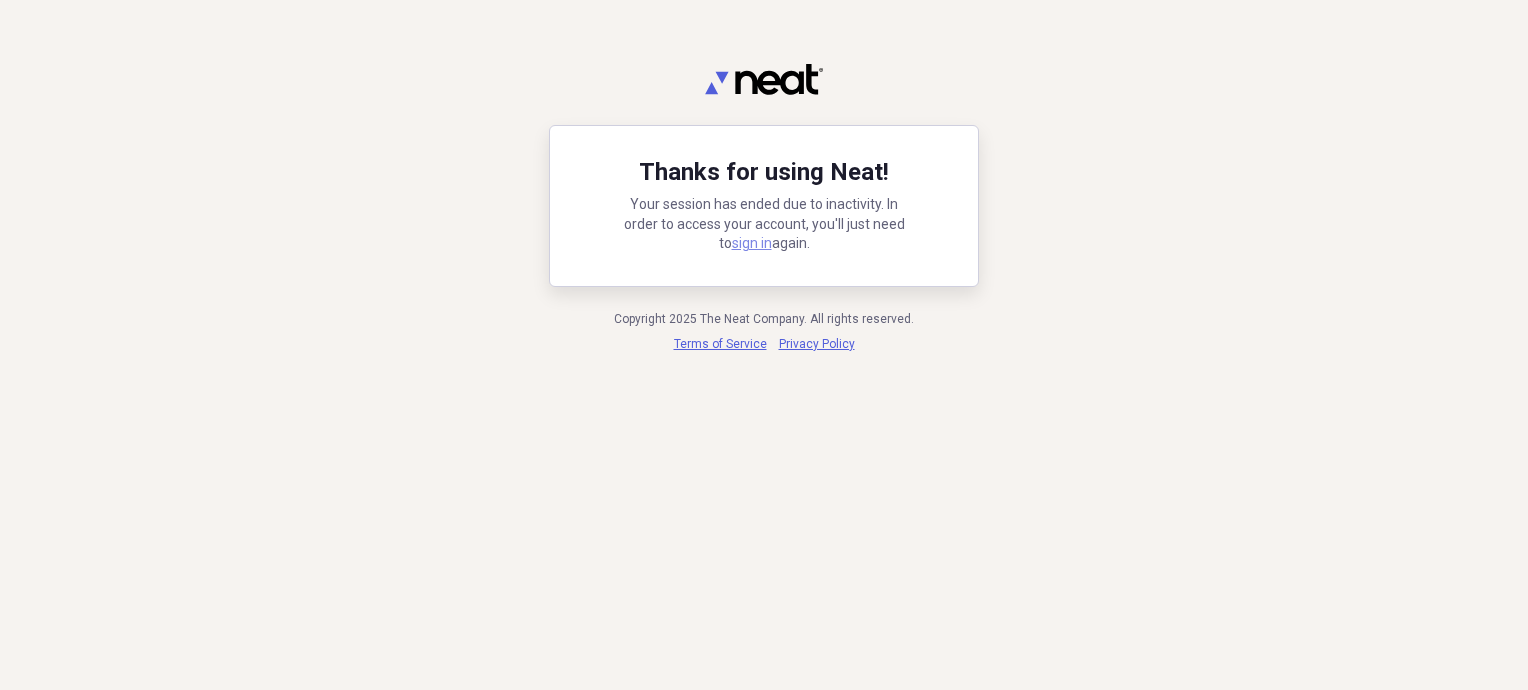click on "sign in" at bounding box center (752, 243) 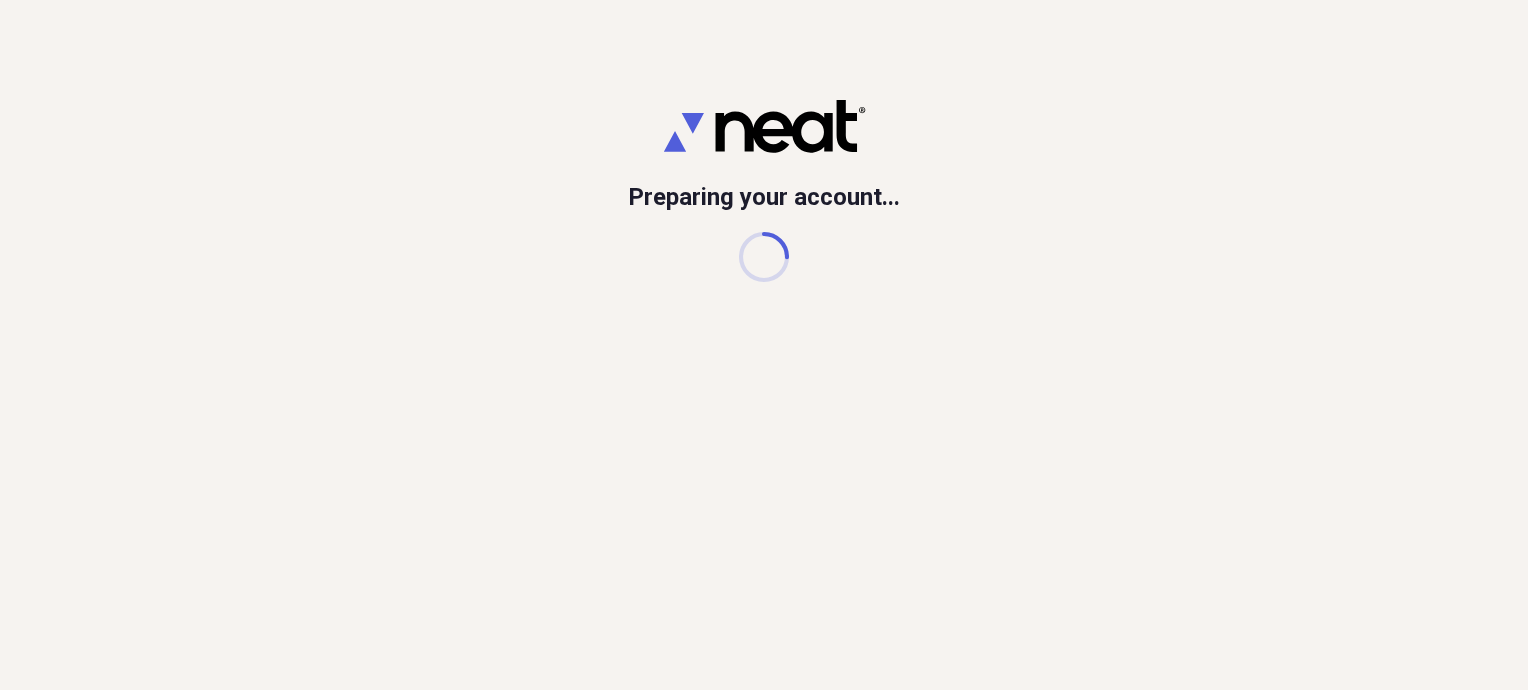 scroll, scrollTop: 0, scrollLeft: 0, axis: both 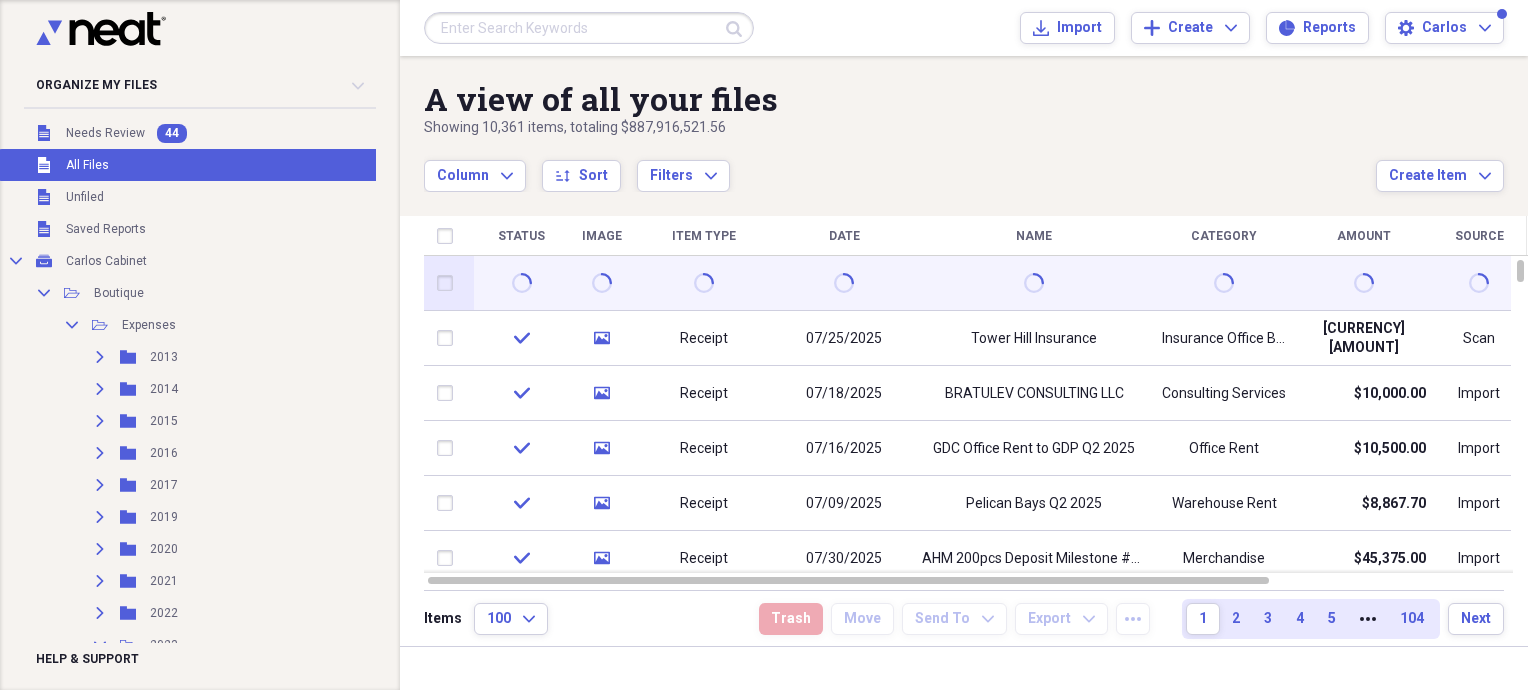 click at bounding box center [1034, 283] 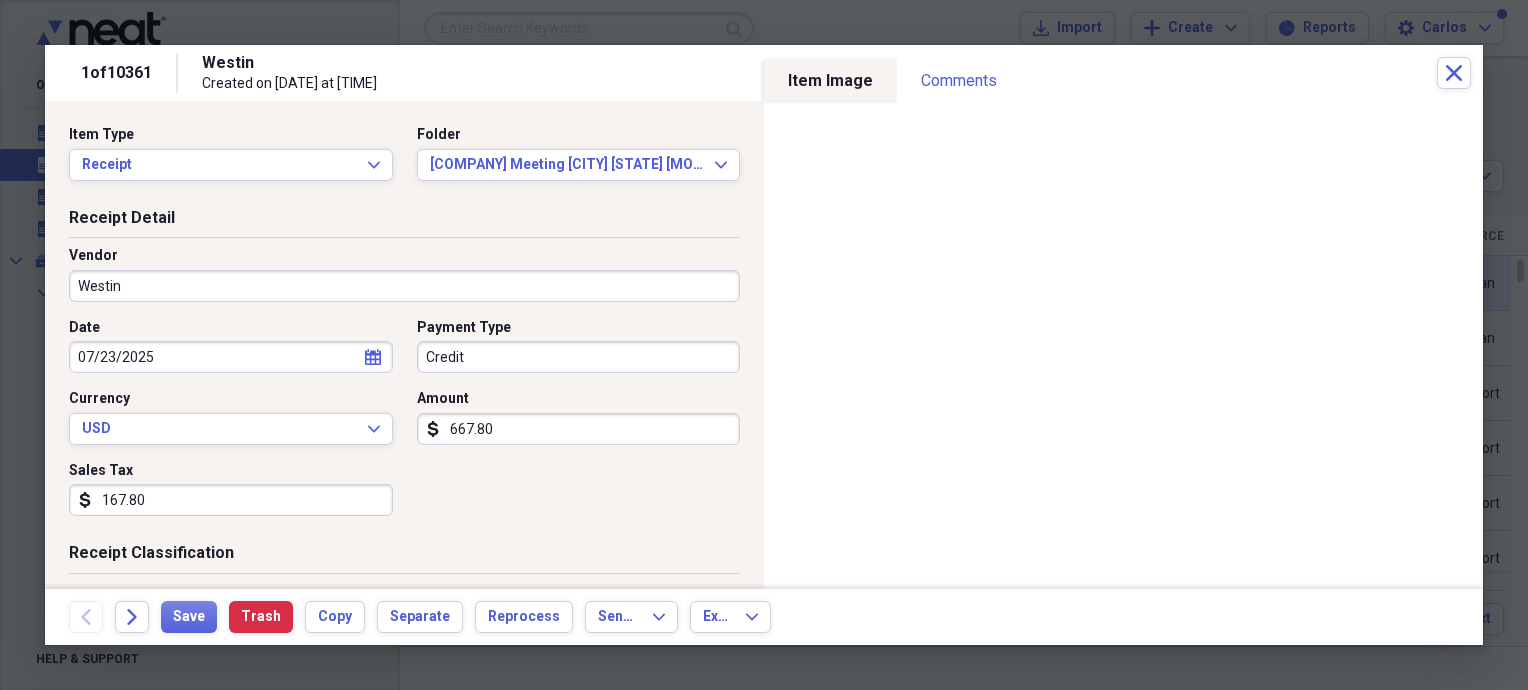 click on "Westin" at bounding box center [404, 286] 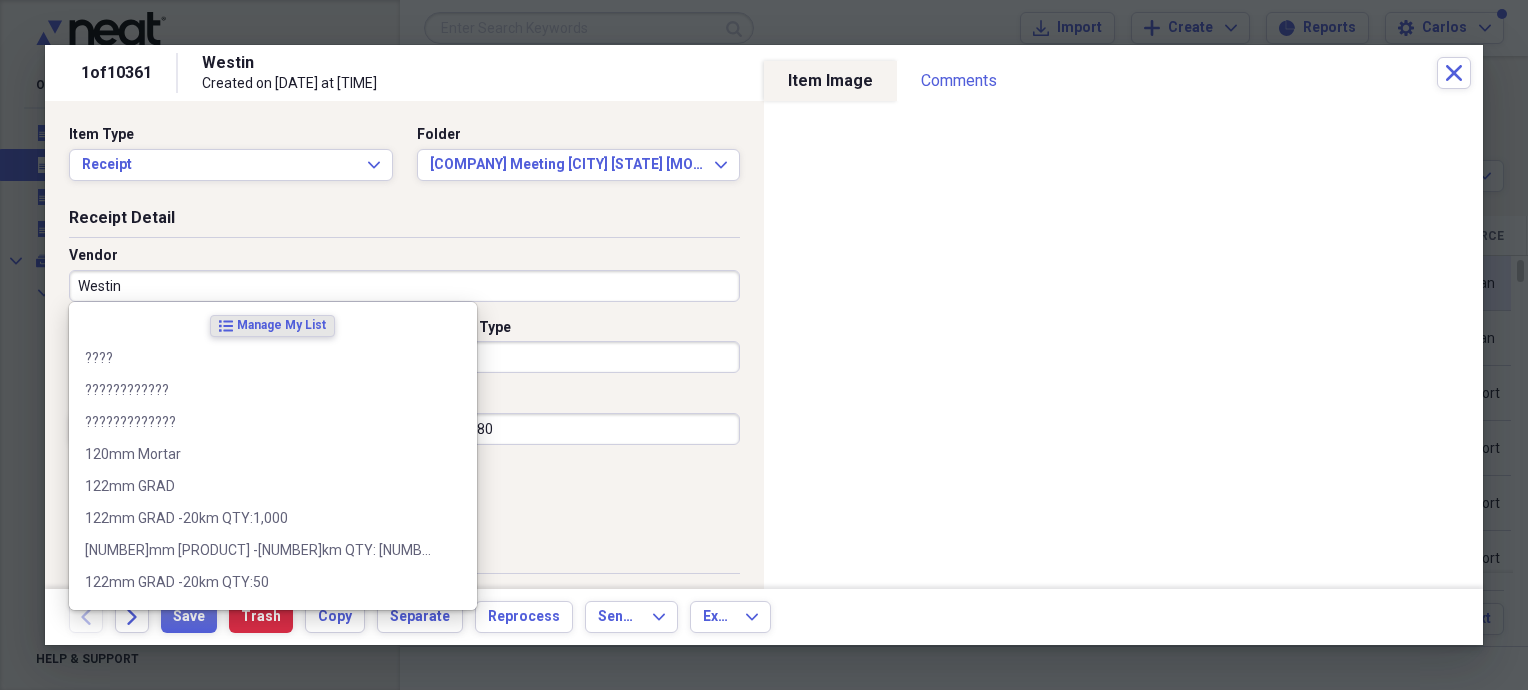 click on "Westin" at bounding box center (404, 286) 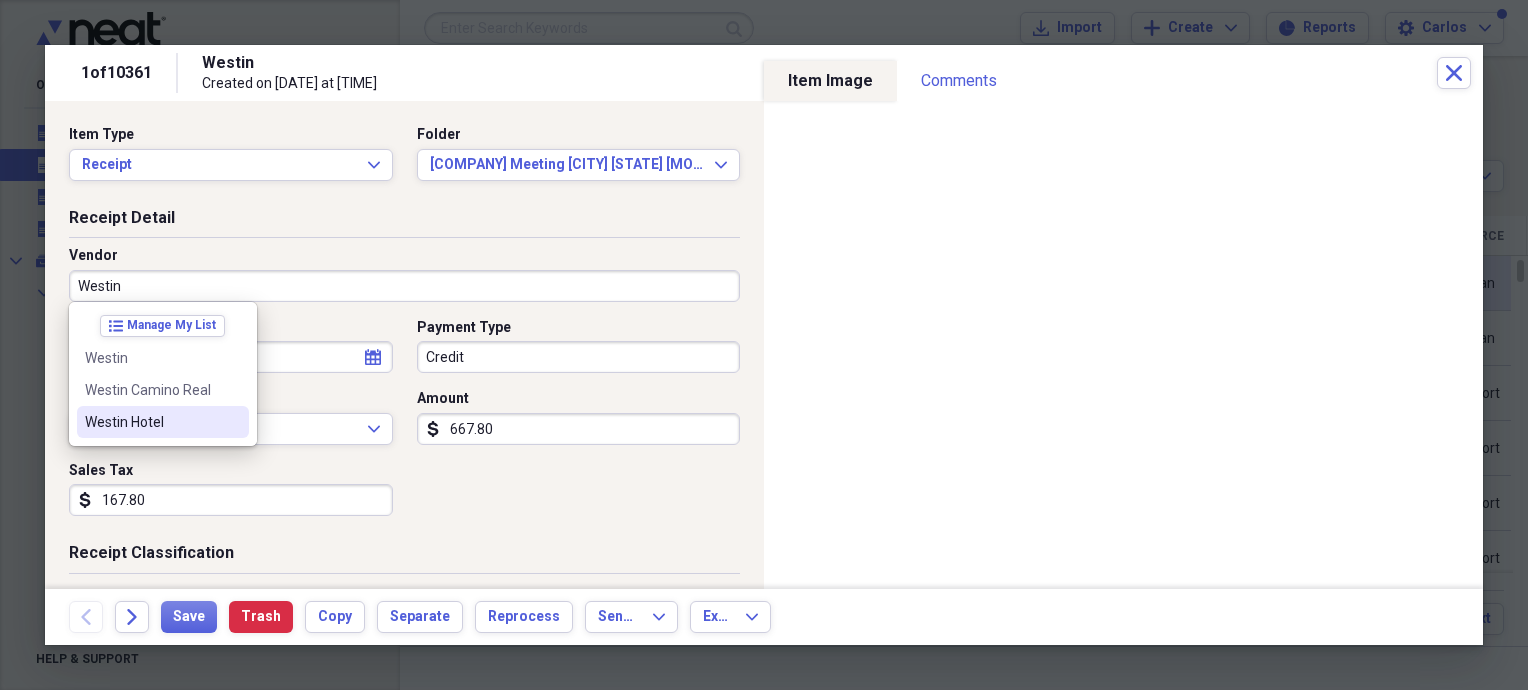 click on "Westin Hotel" at bounding box center (163, 422) 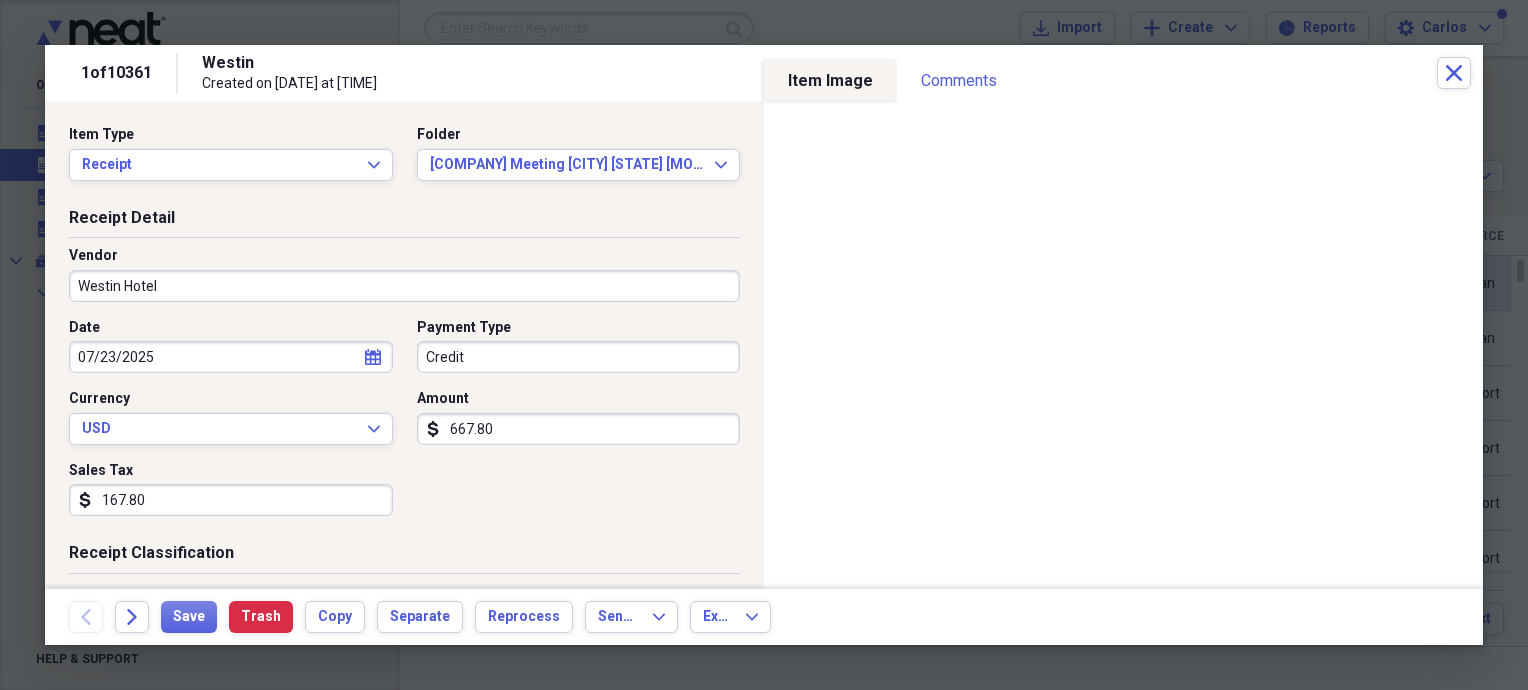 click on "Credit" at bounding box center (579, 357) 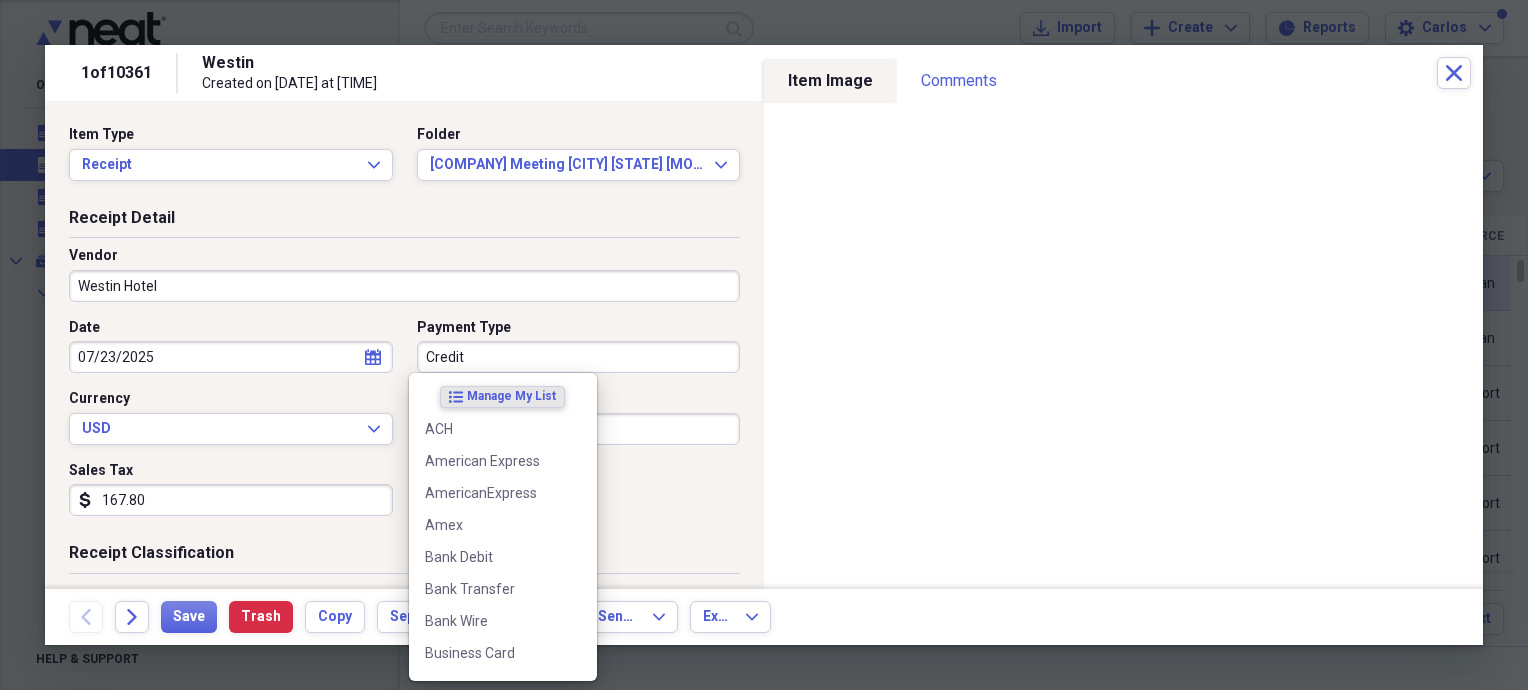 type on "C" 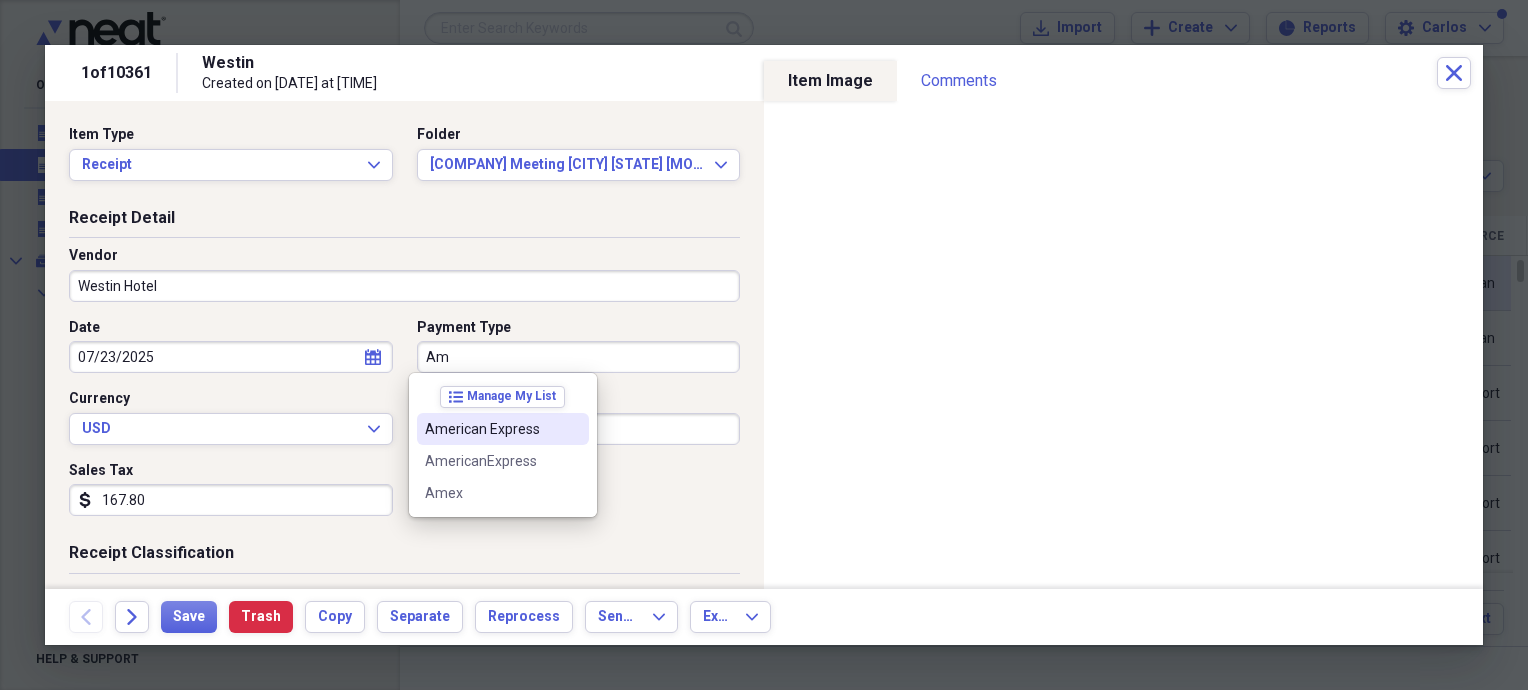 click on "American Express" at bounding box center (491, 429) 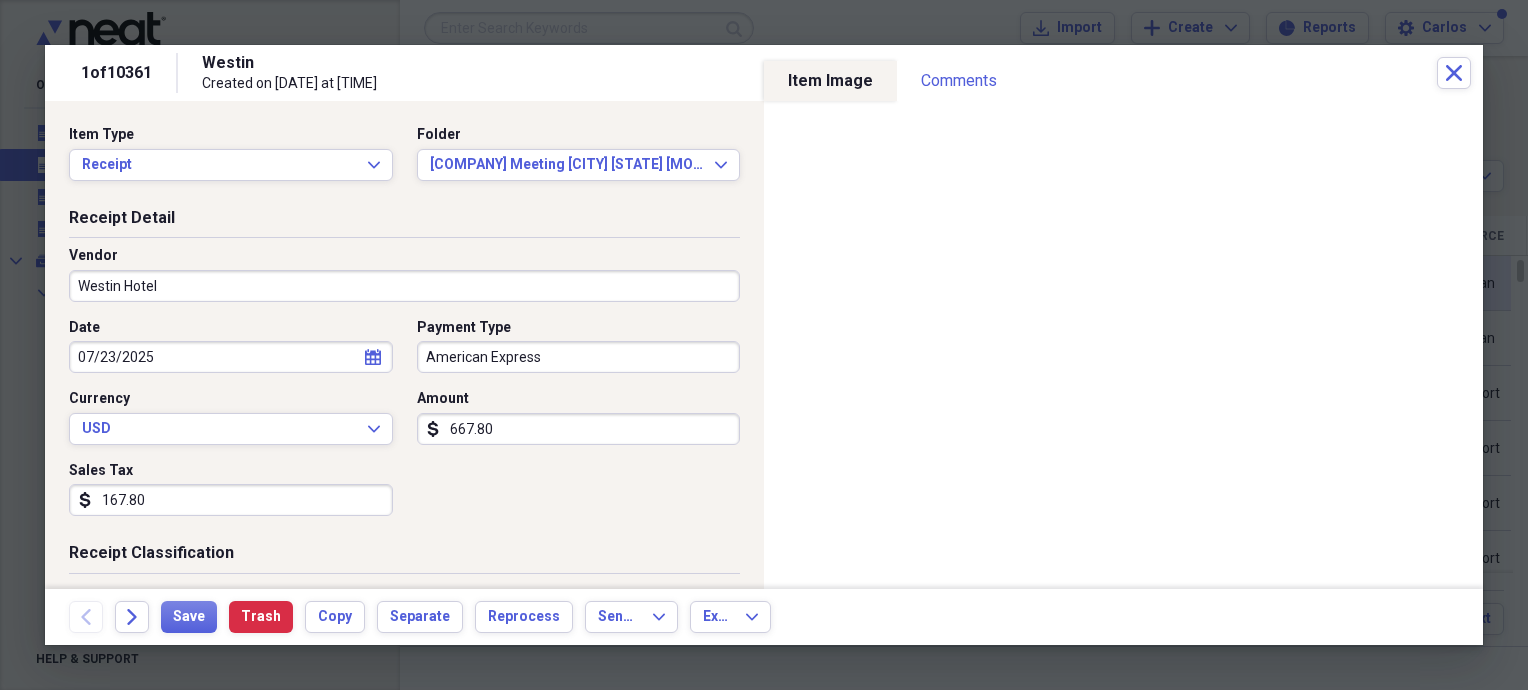 click on "667.80" at bounding box center [579, 429] 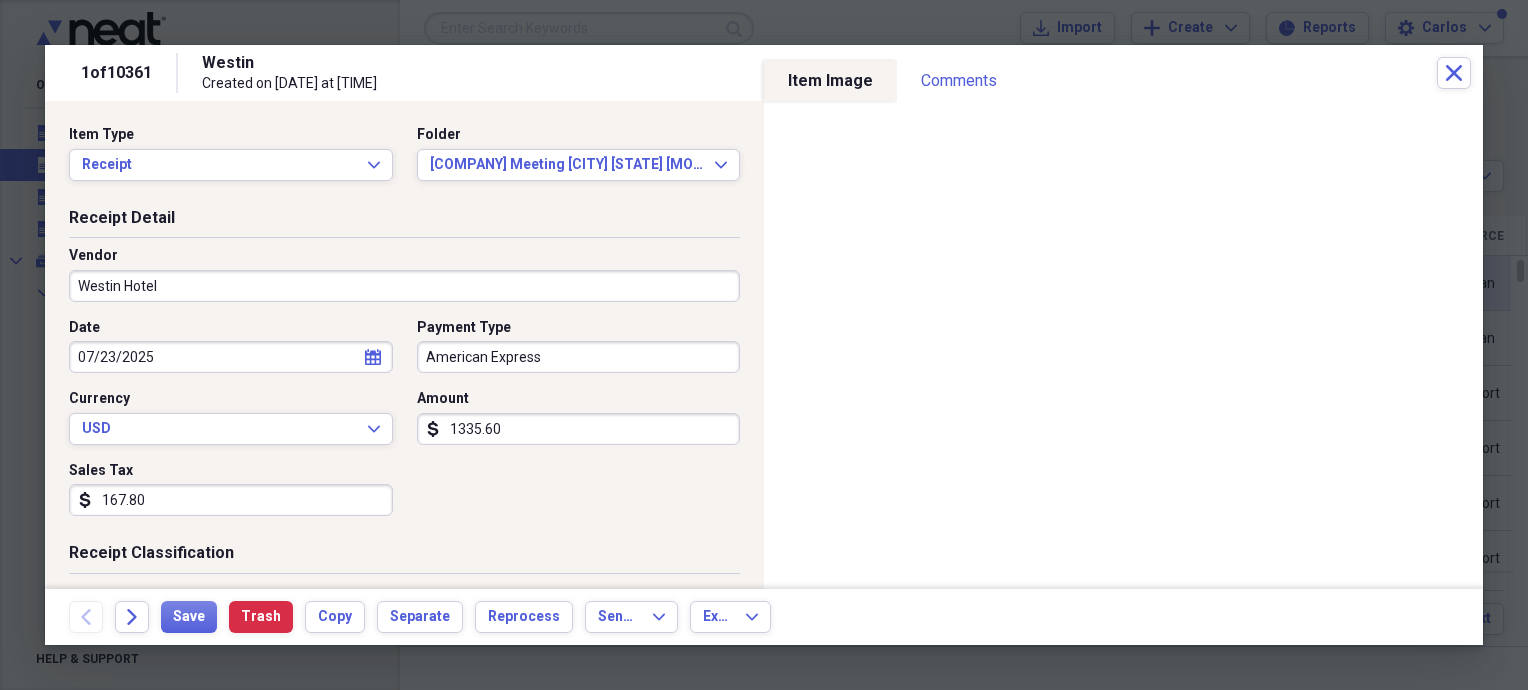 type on "1335.60" 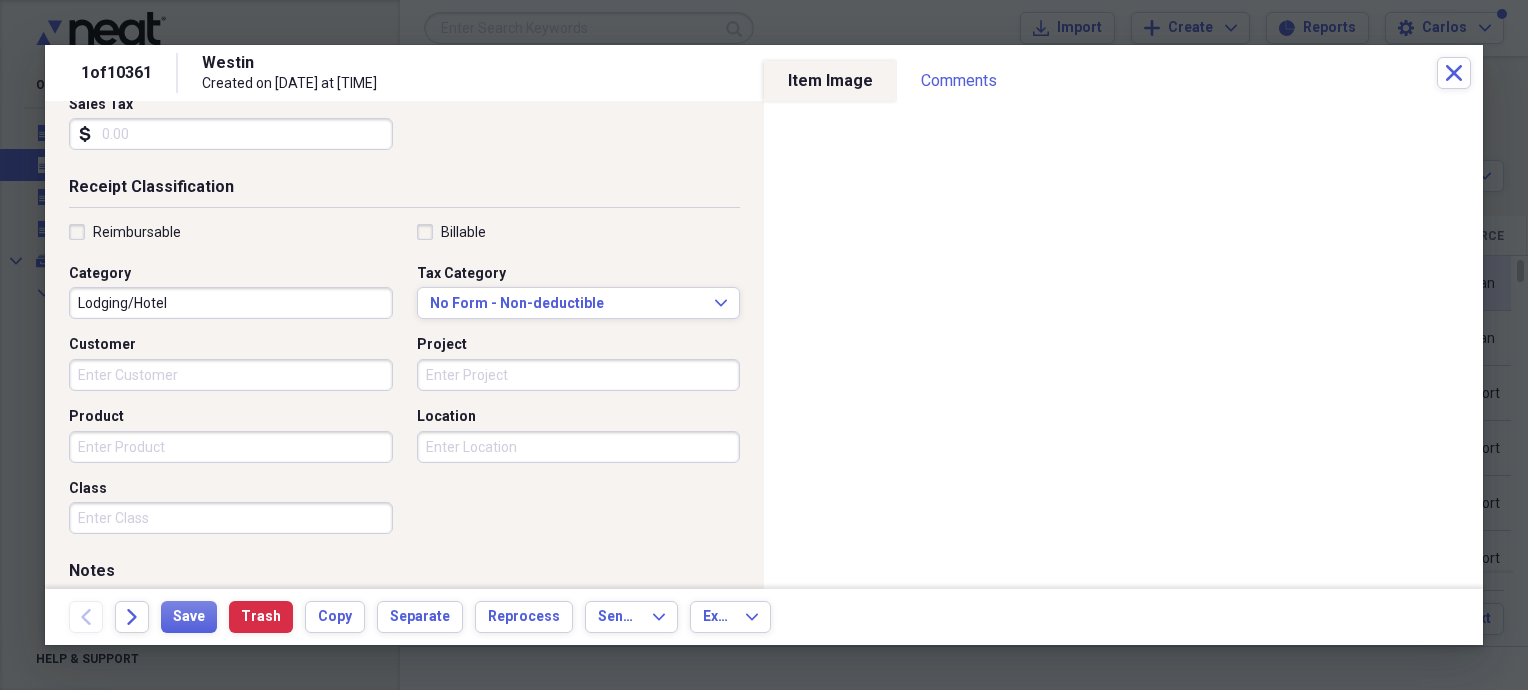 scroll, scrollTop: 500, scrollLeft: 0, axis: vertical 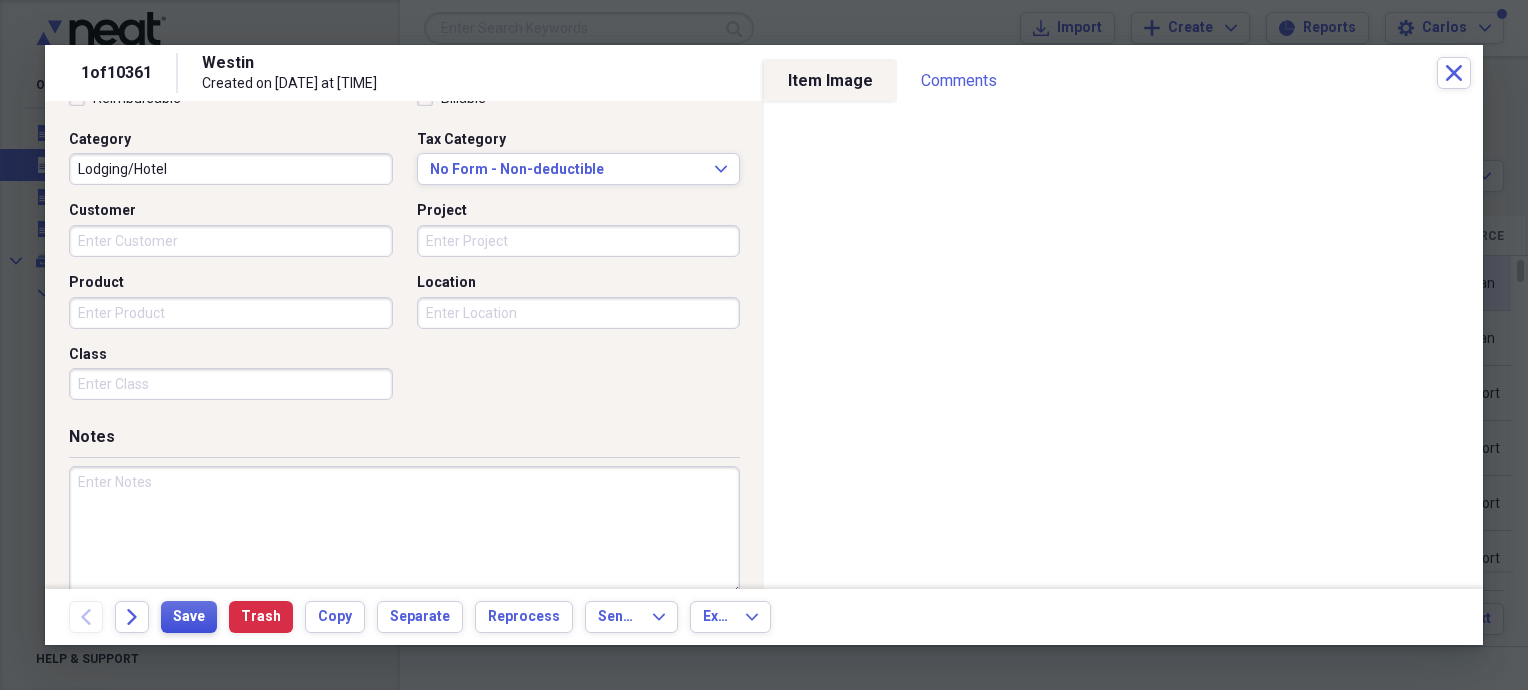 type 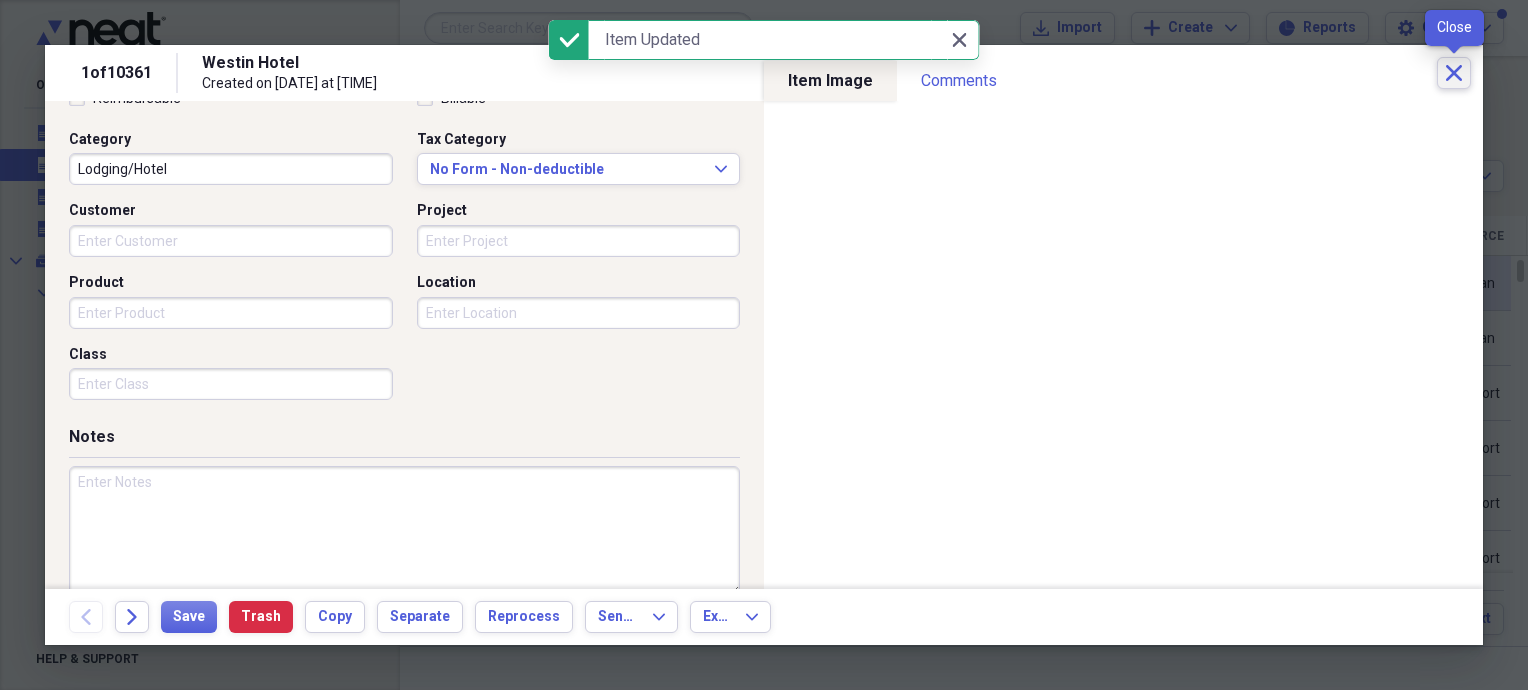 click on "Close" at bounding box center (1454, 73) 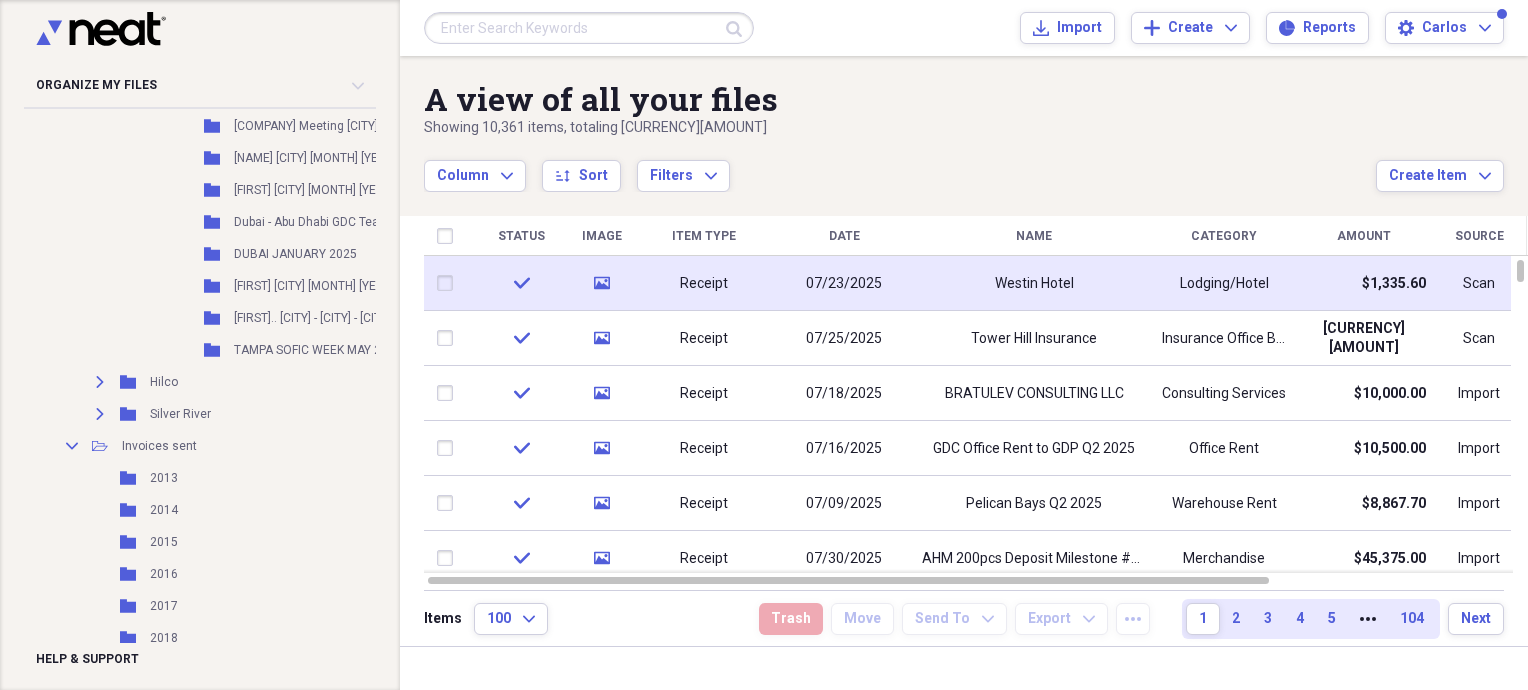 scroll, scrollTop: 4323, scrollLeft: 0, axis: vertical 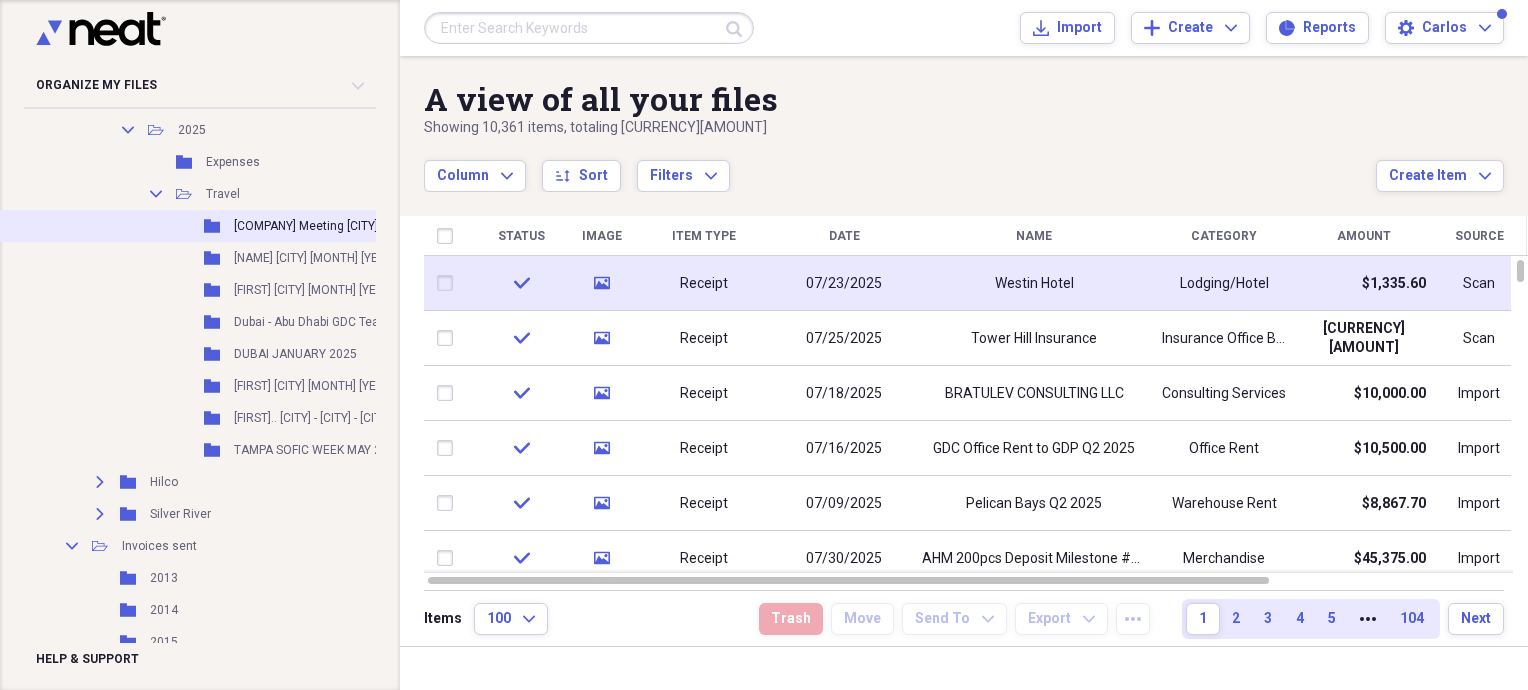click on "[COMPANY] Meeting [CITY] [STATE] [MONTH] [YEAR]" at bounding box center [373, 226] 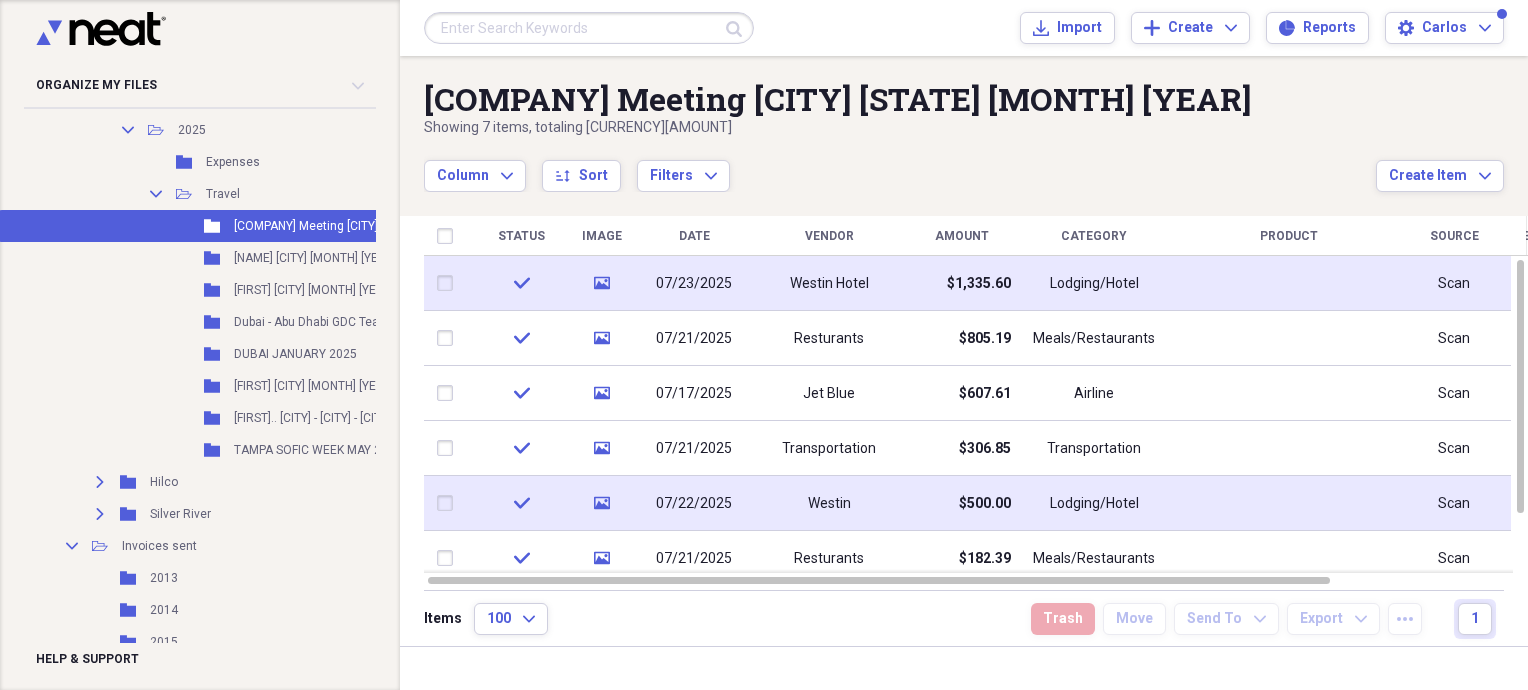 click on "Westin" at bounding box center [829, 503] 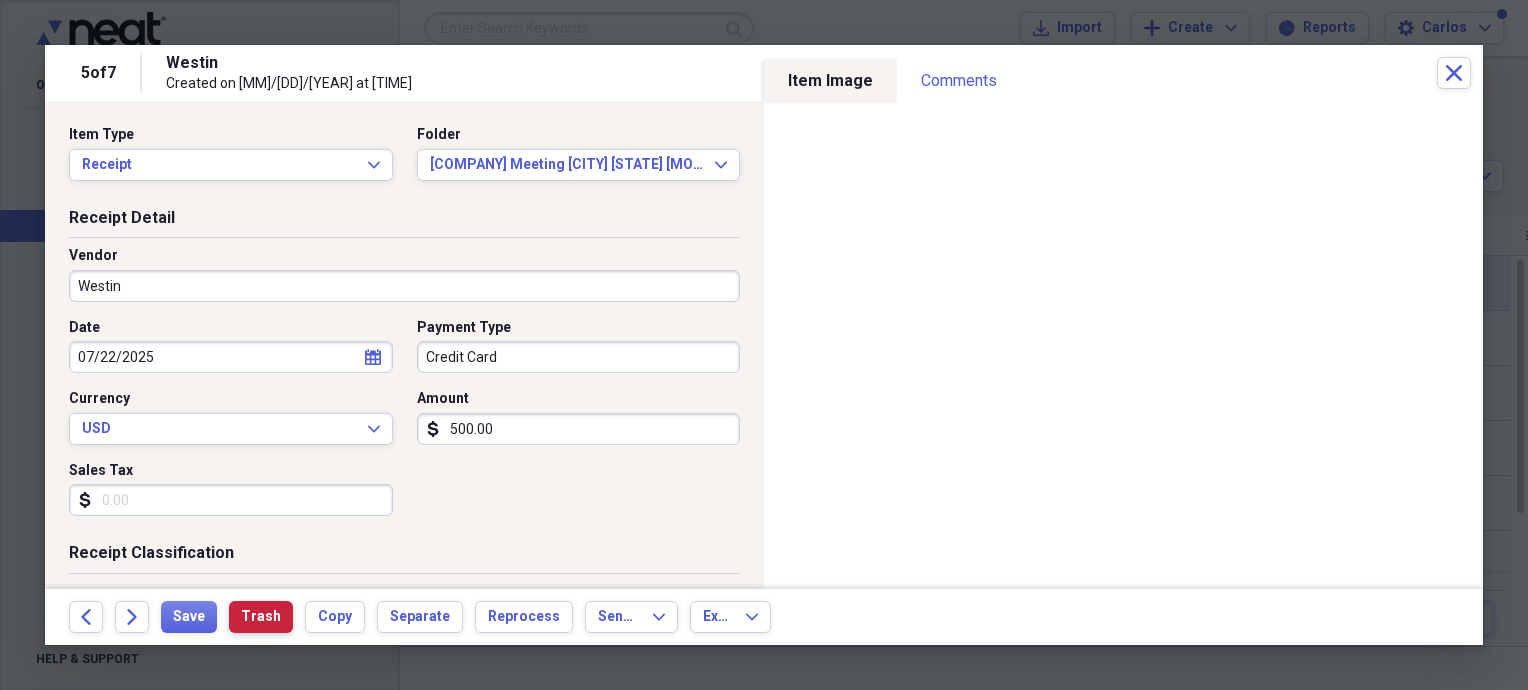 click on "Trash" at bounding box center (261, 617) 